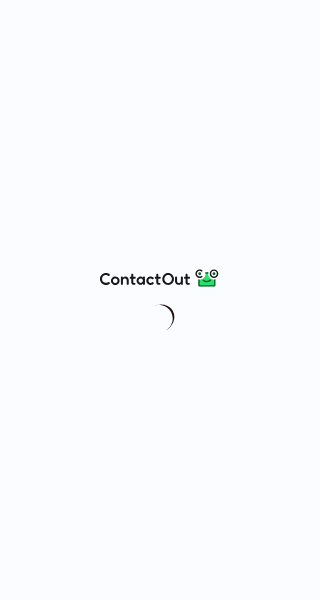 scroll, scrollTop: 0, scrollLeft: 0, axis: both 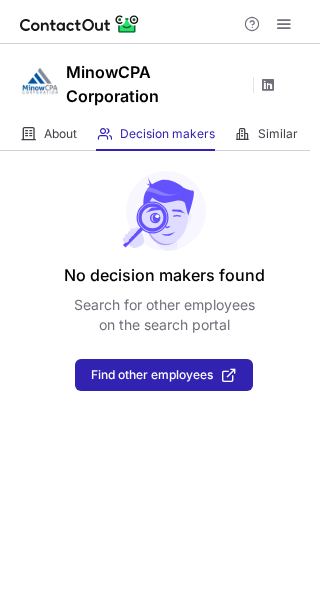 click at bounding box center (268, 85) 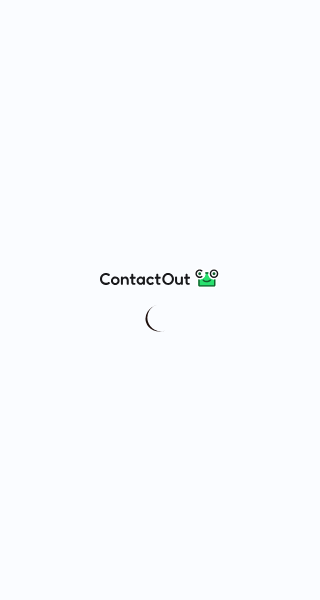 scroll, scrollTop: 0, scrollLeft: 0, axis: both 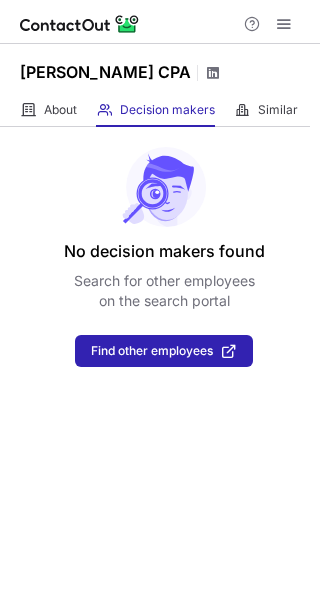 click at bounding box center (213, 73) 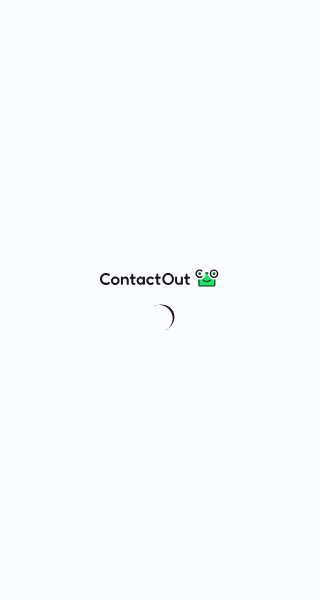 scroll, scrollTop: 0, scrollLeft: 0, axis: both 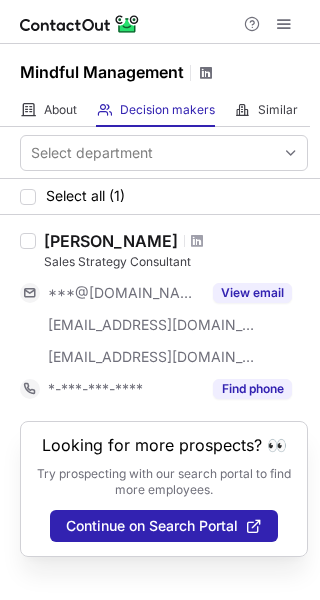 click at bounding box center [206, 73] 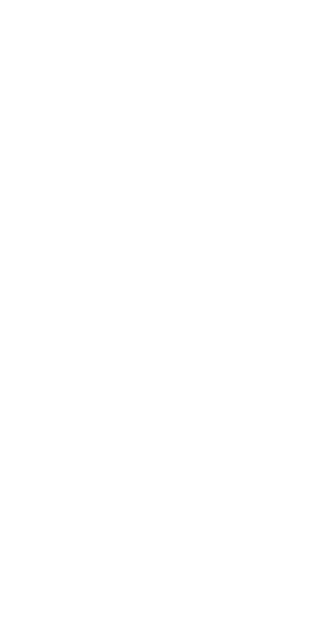 scroll, scrollTop: 0, scrollLeft: 0, axis: both 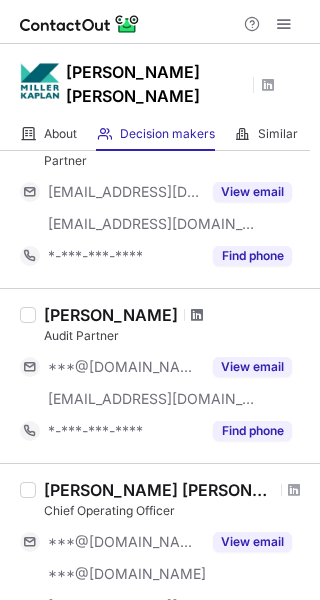 click at bounding box center [197, 315] 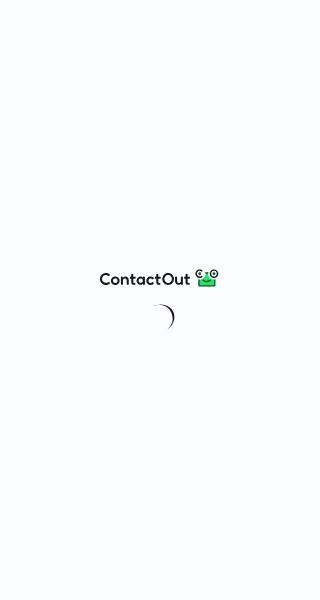 scroll, scrollTop: 0, scrollLeft: 0, axis: both 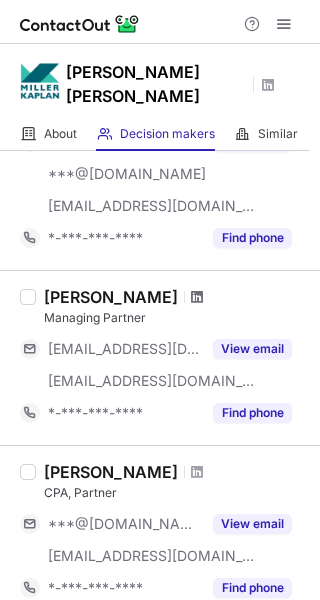 click at bounding box center [197, 297] 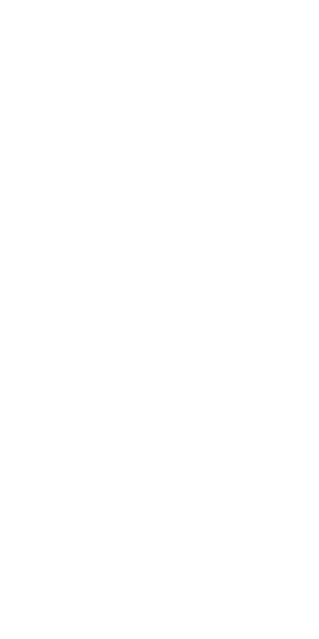 scroll, scrollTop: 0, scrollLeft: 0, axis: both 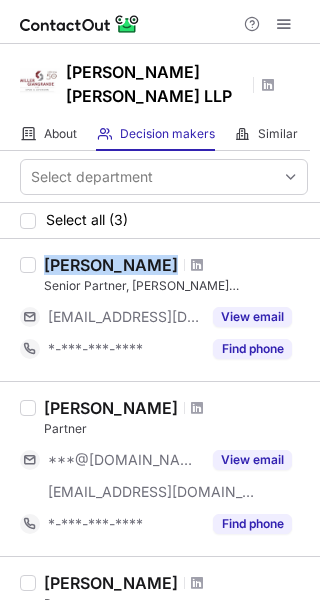 drag, startPoint x: 47, startPoint y: 239, endPoint x: 145, endPoint y: 235, distance: 98.0816 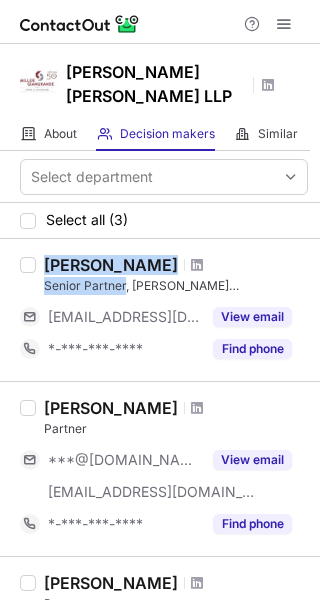 drag, startPoint x: 47, startPoint y: 258, endPoint x: 126, endPoint y: 257, distance: 79.00633 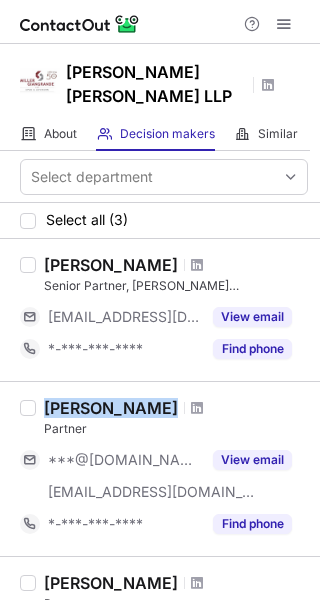 drag, startPoint x: 45, startPoint y: 387, endPoint x: 178, endPoint y: 375, distance: 133.54025 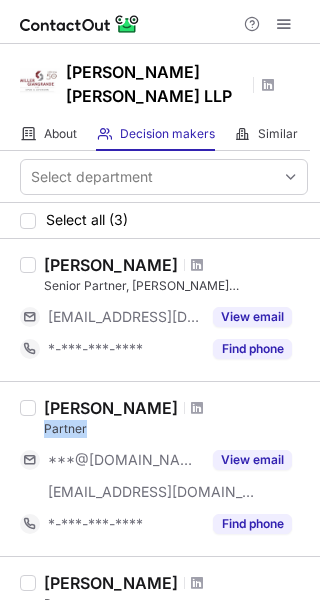 drag, startPoint x: 43, startPoint y: 407, endPoint x: 139, endPoint y: 406, distance: 96.00521 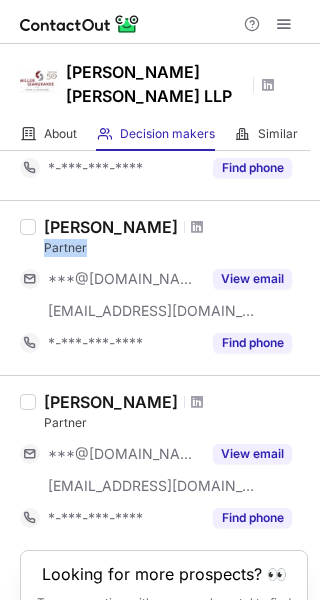 scroll, scrollTop: 200, scrollLeft: 0, axis: vertical 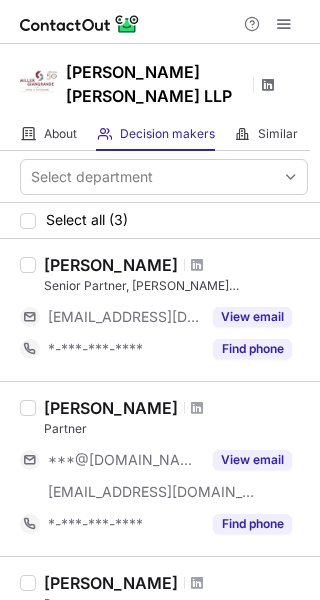 click at bounding box center (268, 85) 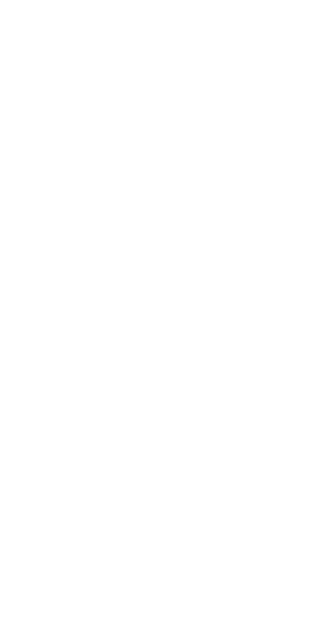 scroll, scrollTop: 0, scrollLeft: 0, axis: both 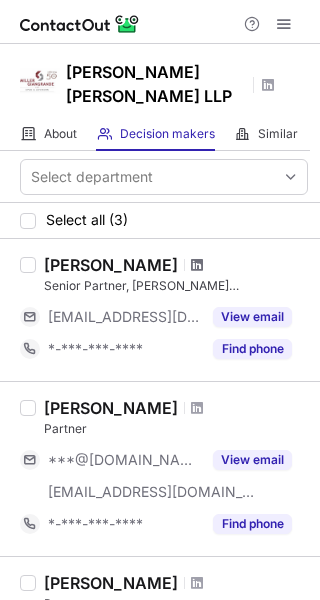 click at bounding box center [197, 265] 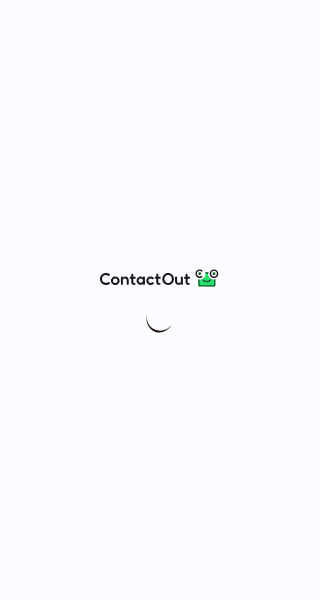 scroll, scrollTop: 0, scrollLeft: 0, axis: both 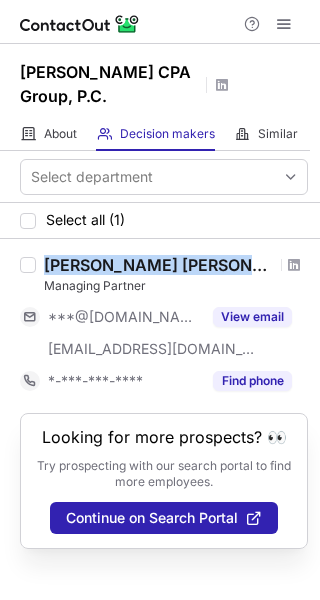 drag, startPoint x: 47, startPoint y: 245, endPoint x: 204, endPoint y: 241, distance: 157.05095 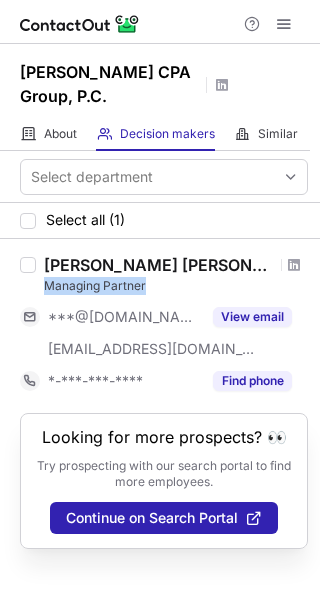 drag, startPoint x: 39, startPoint y: 263, endPoint x: 181, endPoint y: 255, distance: 142.22517 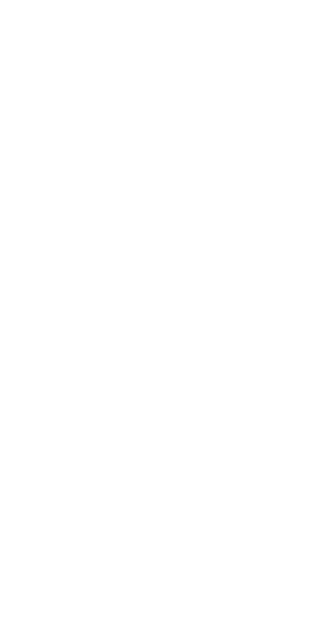 scroll, scrollTop: 0, scrollLeft: 0, axis: both 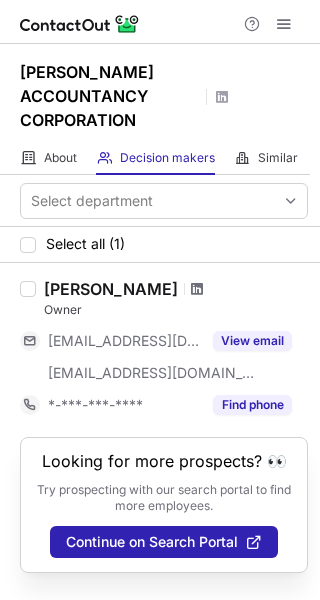 click at bounding box center [197, 289] 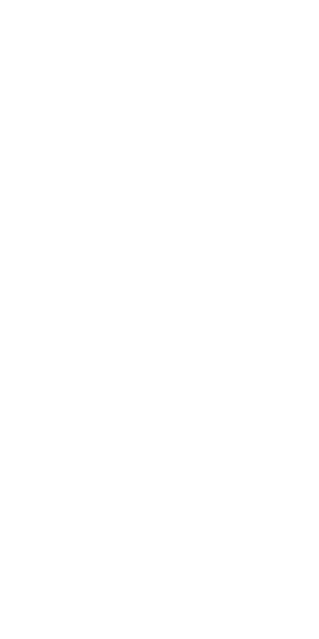 scroll, scrollTop: 0, scrollLeft: 0, axis: both 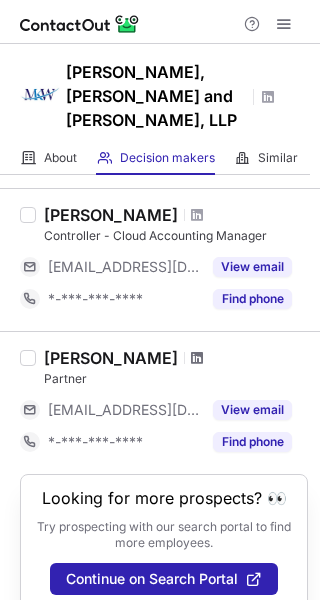 click at bounding box center [197, 358] 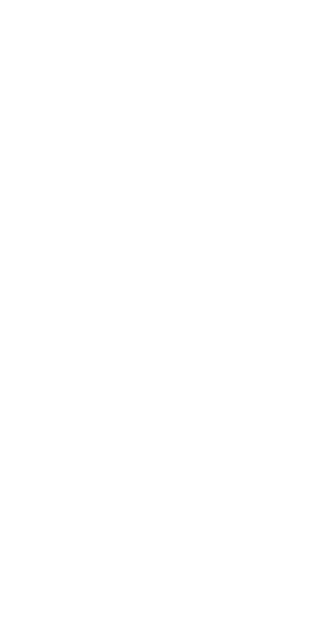 scroll, scrollTop: 0, scrollLeft: 0, axis: both 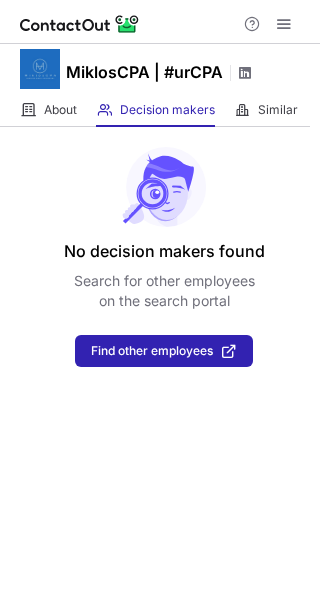 click 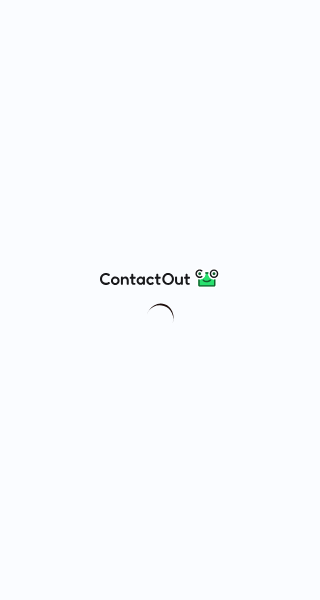 scroll, scrollTop: 0, scrollLeft: 0, axis: both 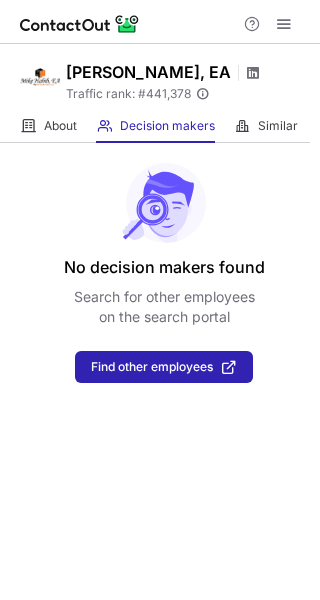 click at bounding box center (253, 73) 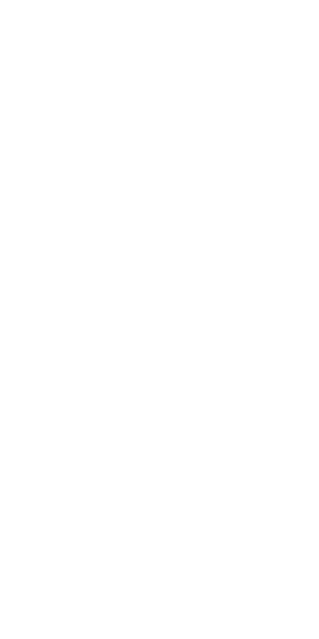scroll, scrollTop: 0, scrollLeft: 0, axis: both 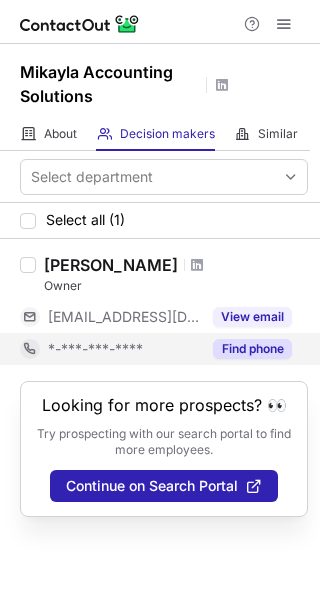 click on "Find phone" at bounding box center (252, 349) 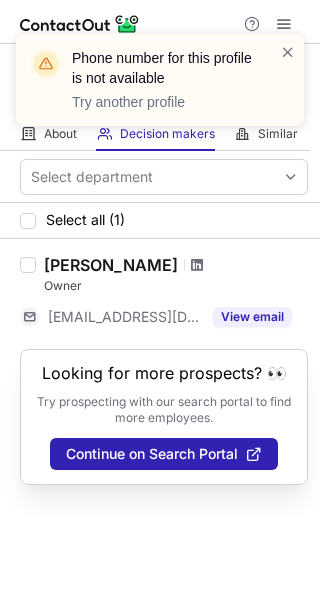 click at bounding box center (197, 265) 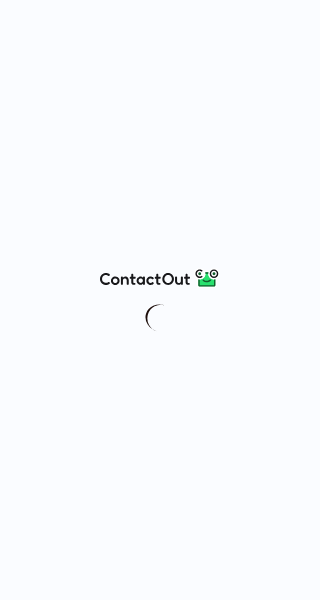scroll, scrollTop: 0, scrollLeft: 0, axis: both 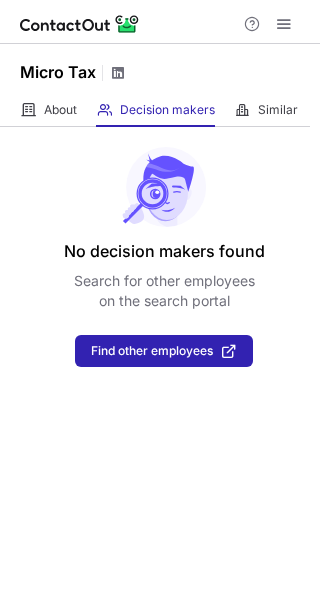 click at bounding box center [118, 73] 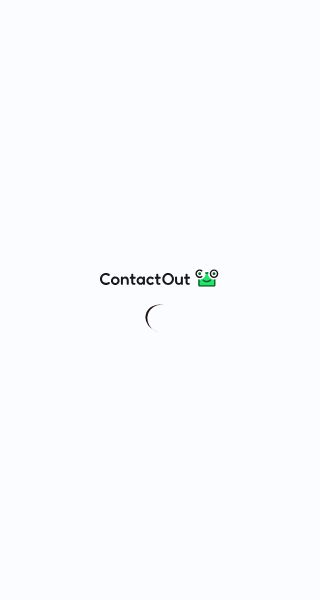 scroll, scrollTop: 0, scrollLeft: 0, axis: both 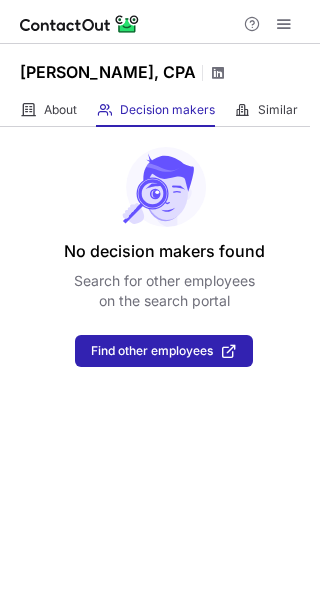 click at bounding box center (218, 73) 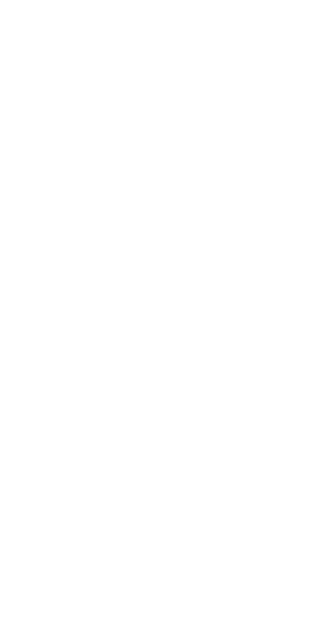 scroll, scrollTop: 0, scrollLeft: 0, axis: both 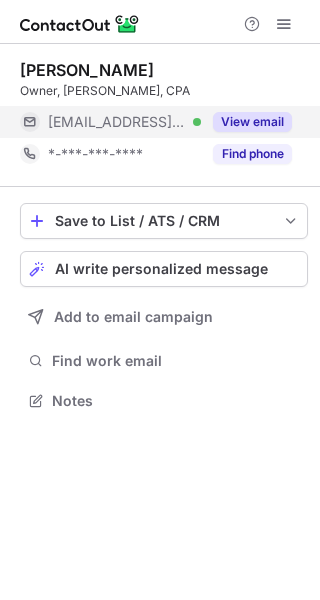 click on "View email" at bounding box center (252, 122) 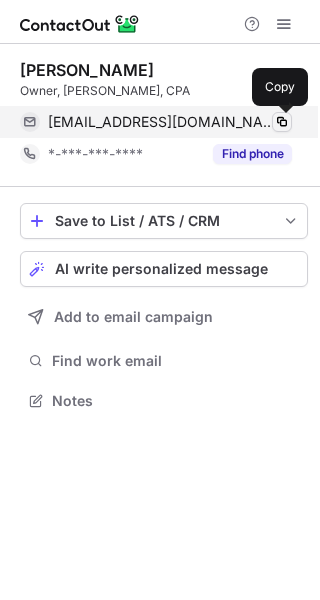 click at bounding box center [282, 122] 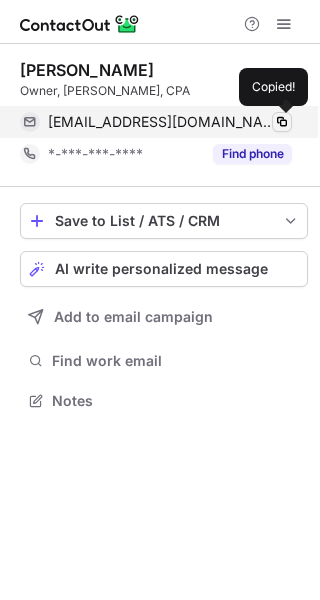 type 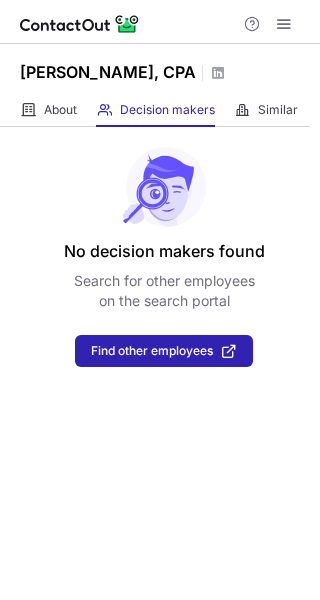 scroll, scrollTop: 0, scrollLeft: 0, axis: both 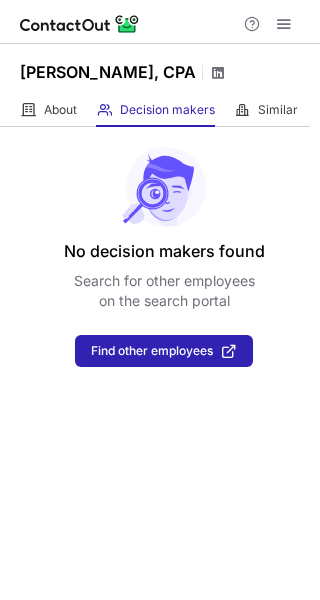 click at bounding box center [218, 73] 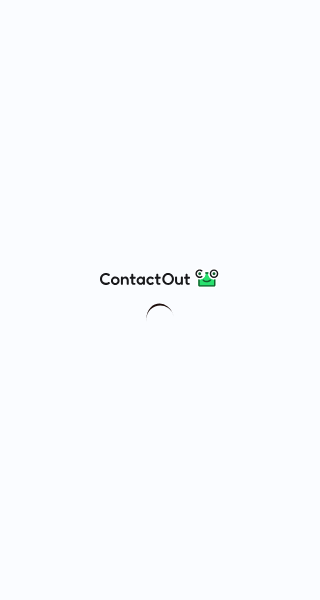 scroll, scrollTop: 0, scrollLeft: 0, axis: both 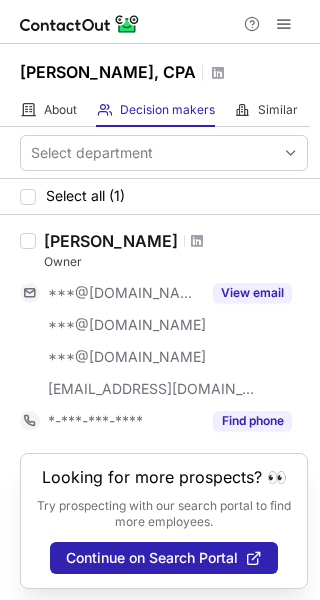 drag, startPoint x: 45, startPoint y: 245, endPoint x: 180, endPoint y: 237, distance: 135.23683 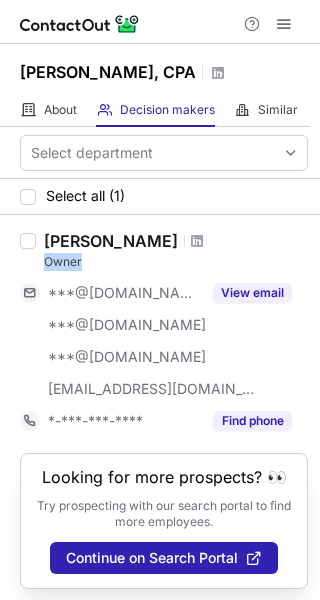 drag, startPoint x: 41, startPoint y: 263, endPoint x: 105, endPoint y: 263, distance: 64 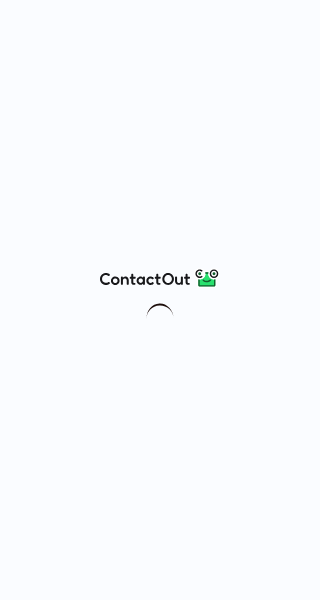scroll, scrollTop: 0, scrollLeft: 0, axis: both 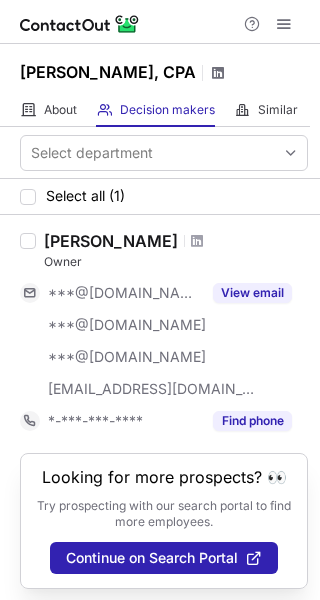 click at bounding box center [218, 73] 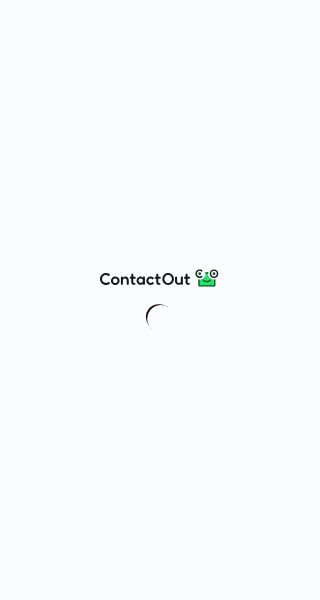 scroll, scrollTop: 0, scrollLeft: 0, axis: both 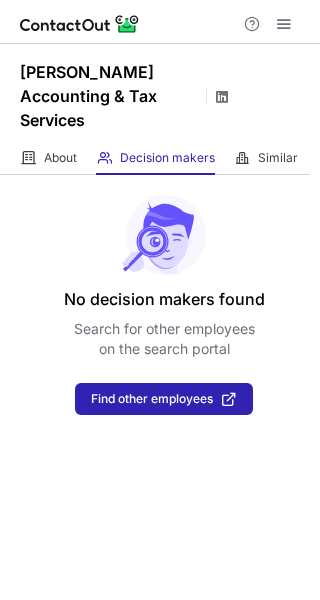 click at bounding box center (222, 97) 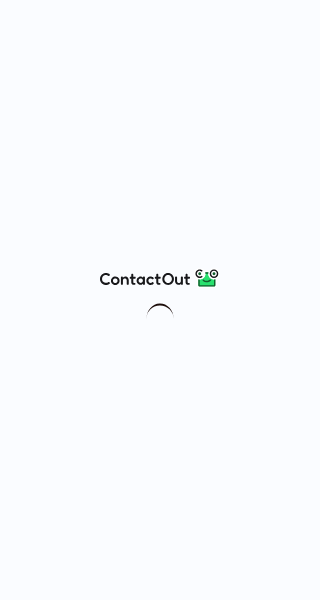 scroll, scrollTop: 0, scrollLeft: 0, axis: both 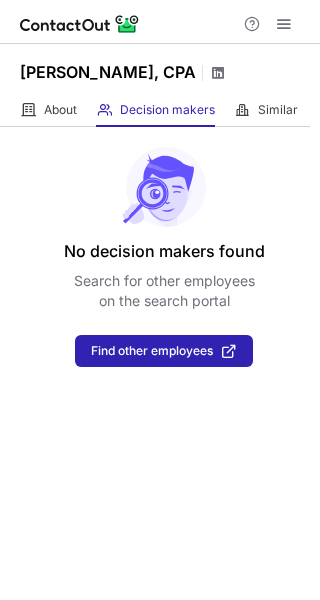 click at bounding box center [218, 73] 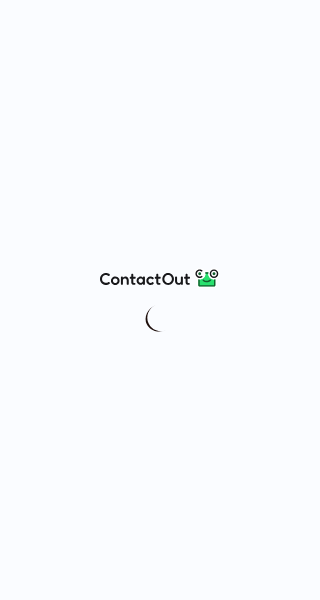 scroll, scrollTop: 0, scrollLeft: 0, axis: both 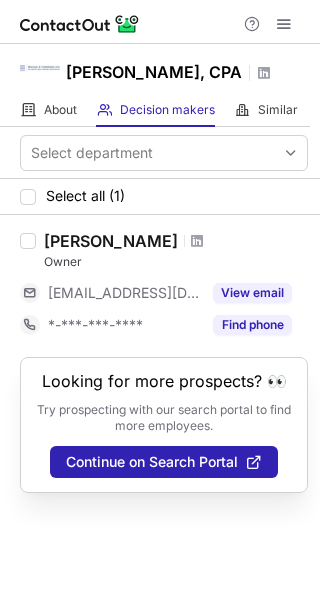 drag, startPoint x: 44, startPoint y: 262, endPoint x: 191, endPoint y: 258, distance: 147.05441 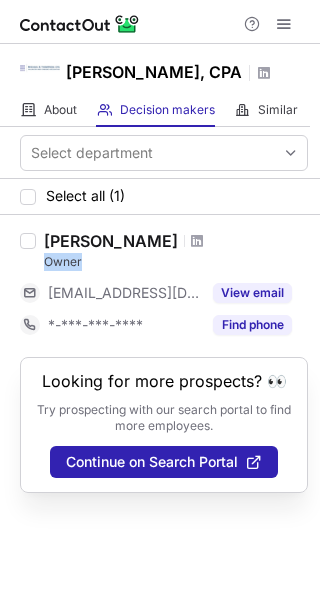 drag, startPoint x: 41, startPoint y: 287, endPoint x: 123, endPoint y: 287, distance: 82 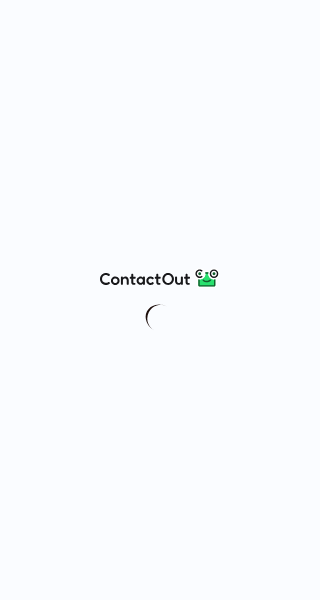 scroll, scrollTop: 0, scrollLeft: 0, axis: both 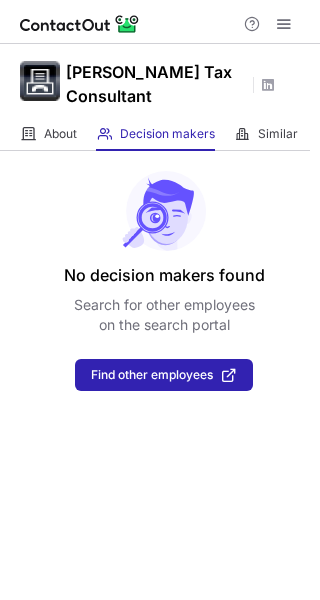 click on "[PERSON_NAME] Tax Consultant" at bounding box center [156, 84] 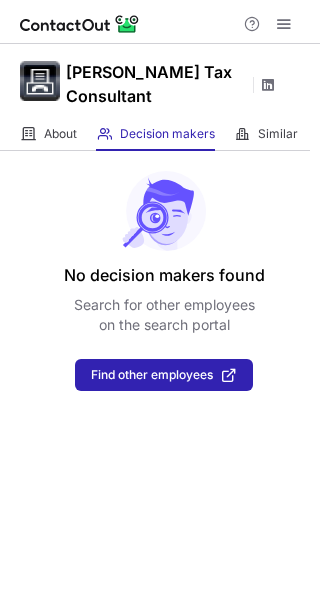 click at bounding box center [268, 85] 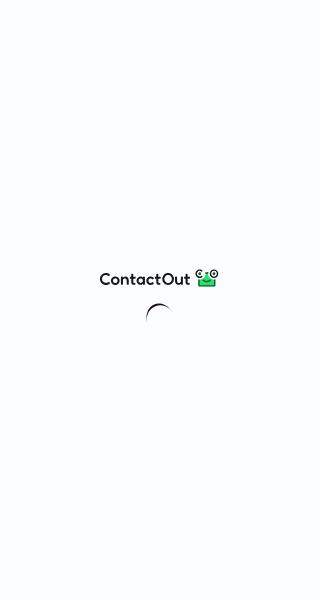 scroll, scrollTop: 0, scrollLeft: 0, axis: both 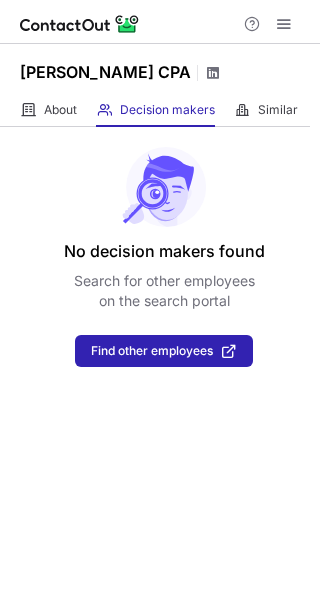 click at bounding box center (213, 73) 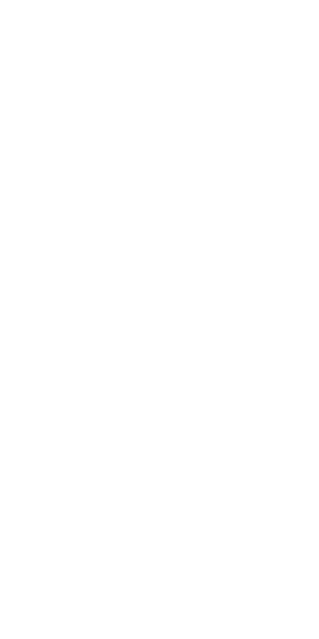 scroll, scrollTop: 0, scrollLeft: 0, axis: both 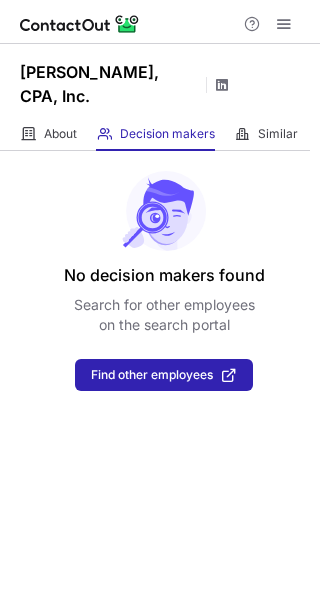 click at bounding box center (222, 85) 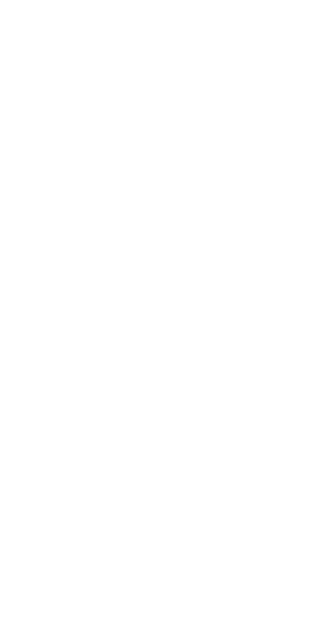 scroll, scrollTop: 0, scrollLeft: 0, axis: both 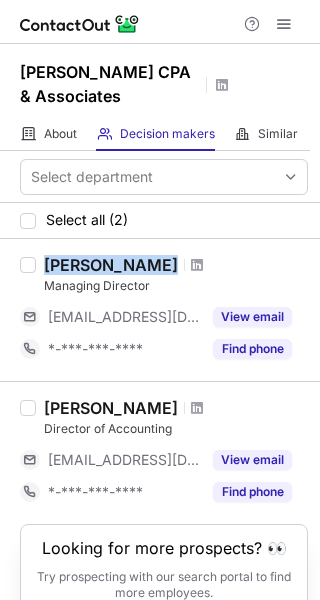 drag, startPoint x: 154, startPoint y: 262, endPoint x: 45, endPoint y: 266, distance: 109.07337 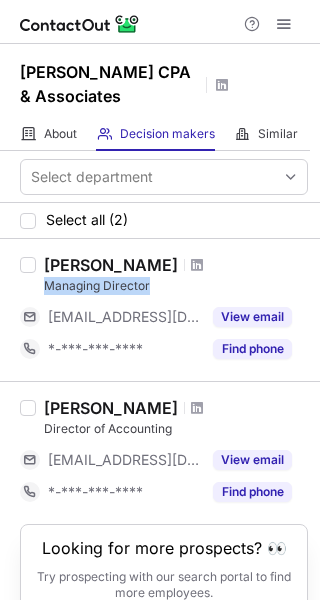 drag, startPoint x: 153, startPoint y: 285, endPoint x: 37, endPoint y: 286, distance: 116.00431 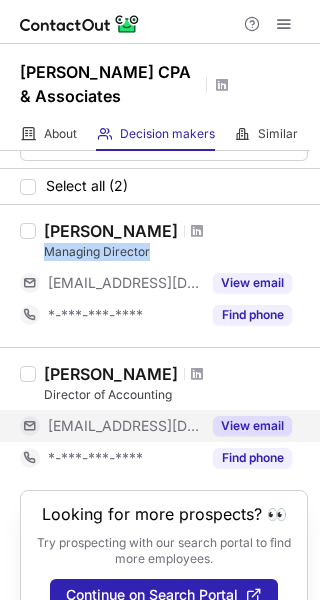 scroll, scrollTop: 75, scrollLeft: 0, axis: vertical 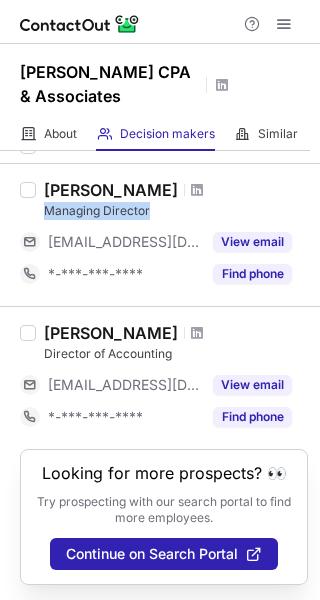 drag, startPoint x: 45, startPoint y: 332, endPoint x: 207, endPoint y: 336, distance: 162.04938 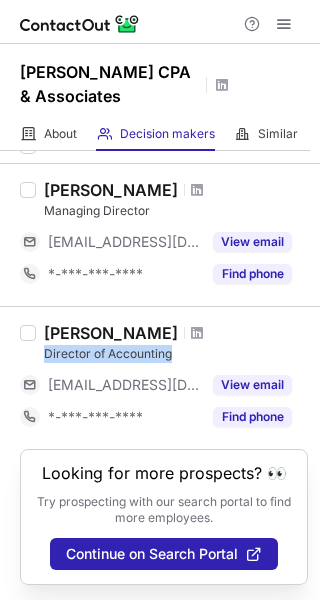 drag, startPoint x: 99, startPoint y: 351, endPoint x: 204, endPoint y: 351, distance: 105 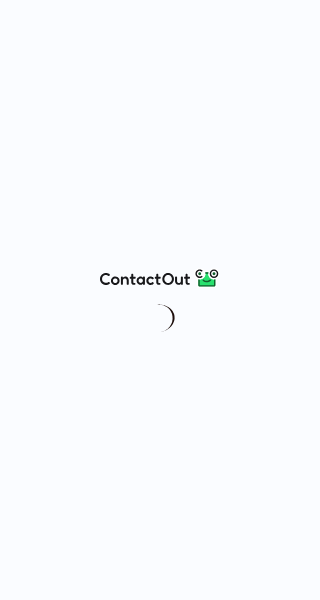 scroll, scrollTop: 0, scrollLeft: 0, axis: both 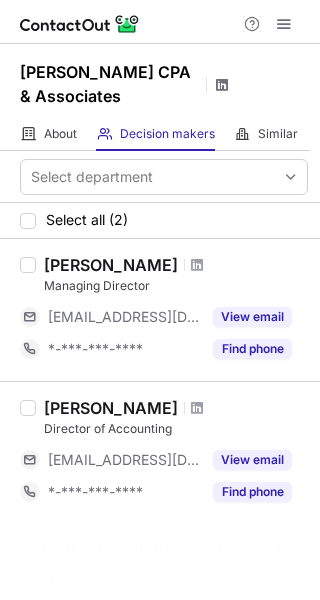 click at bounding box center [222, 85] 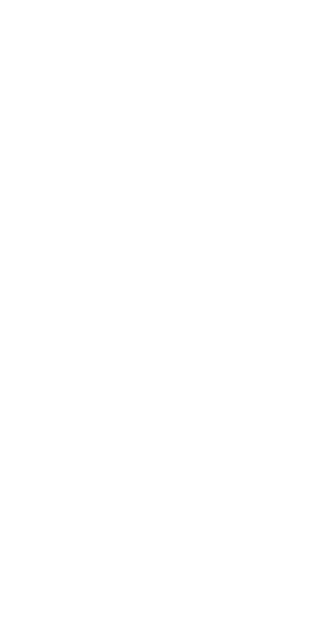 scroll, scrollTop: 0, scrollLeft: 0, axis: both 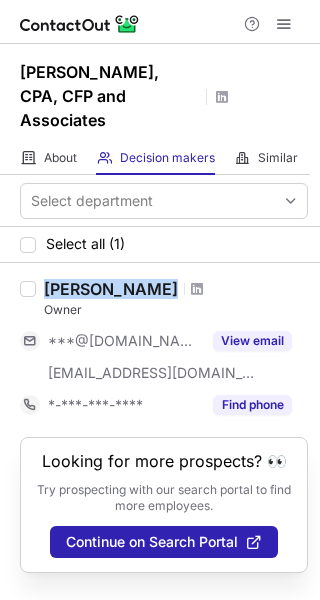 drag, startPoint x: 46, startPoint y: 265, endPoint x: 174, endPoint y: 264, distance: 128.0039 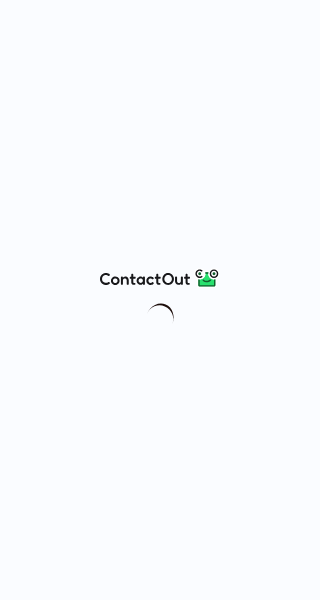 scroll, scrollTop: 0, scrollLeft: 0, axis: both 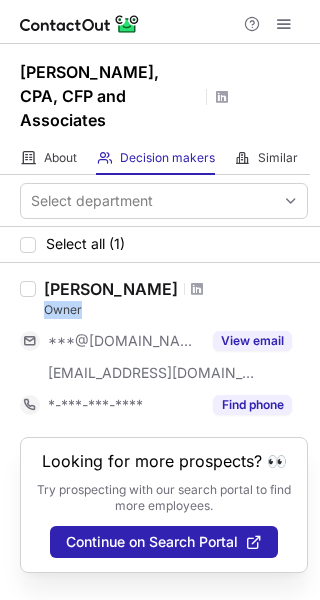 drag, startPoint x: 95, startPoint y: 284, endPoint x: 41, endPoint y: 286, distance: 54.037025 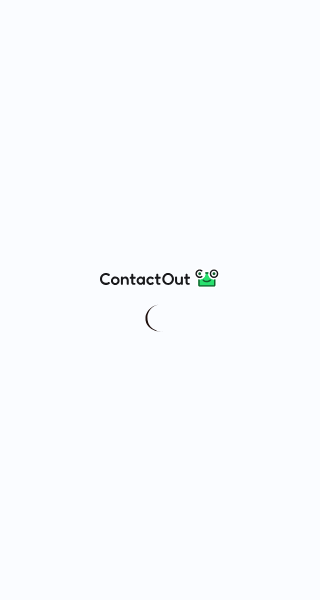 scroll, scrollTop: 0, scrollLeft: 0, axis: both 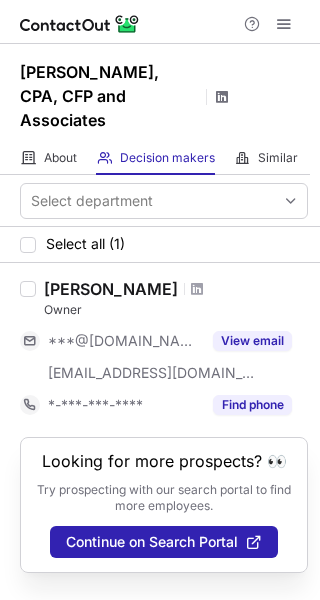 click at bounding box center (222, 97) 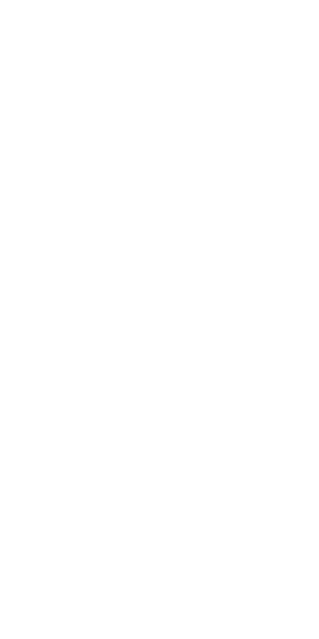scroll, scrollTop: 0, scrollLeft: 0, axis: both 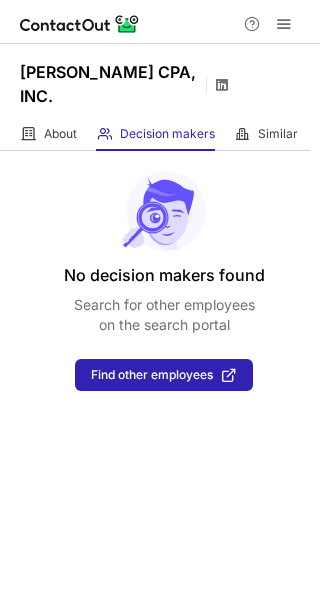click at bounding box center (222, 85) 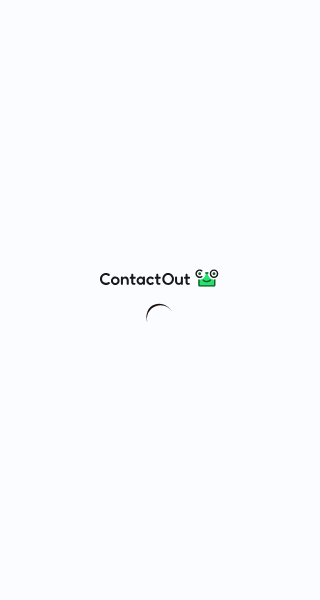scroll, scrollTop: 0, scrollLeft: 0, axis: both 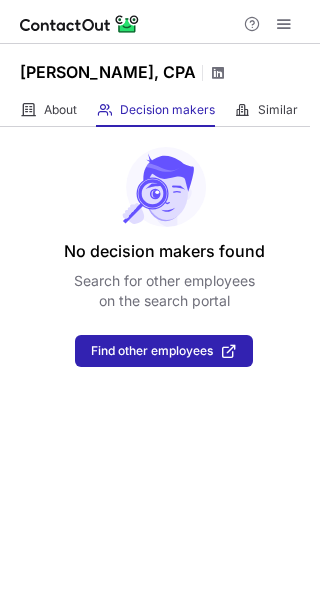 click at bounding box center [218, 73] 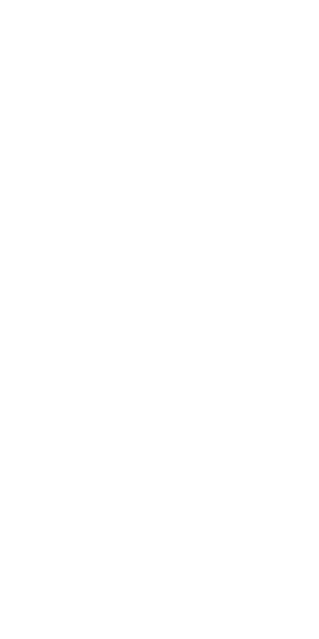 scroll, scrollTop: 0, scrollLeft: 0, axis: both 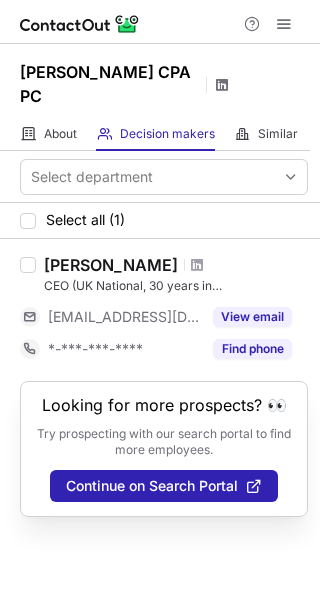 click at bounding box center (222, 85) 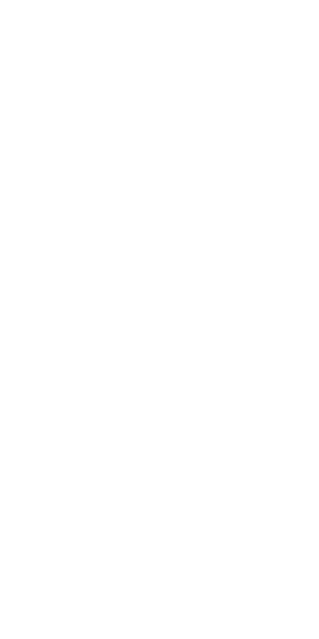 scroll, scrollTop: 0, scrollLeft: 0, axis: both 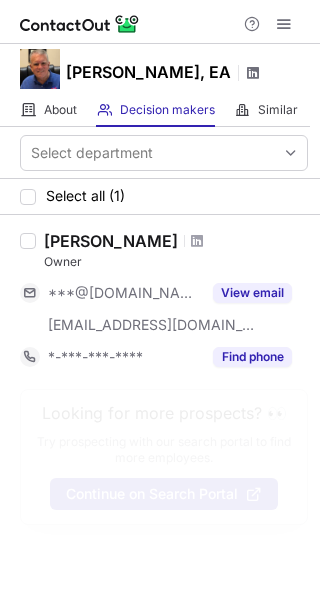 click at bounding box center [253, 73] 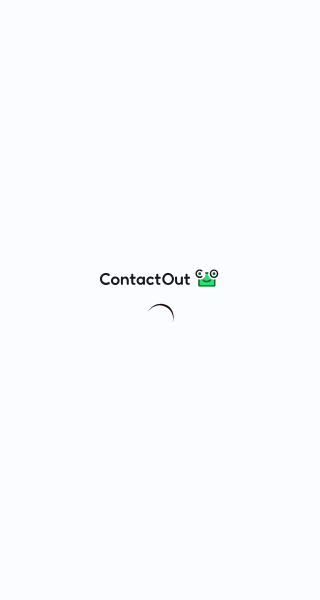 scroll, scrollTop: 0, scrollLeft: 0, axis: both 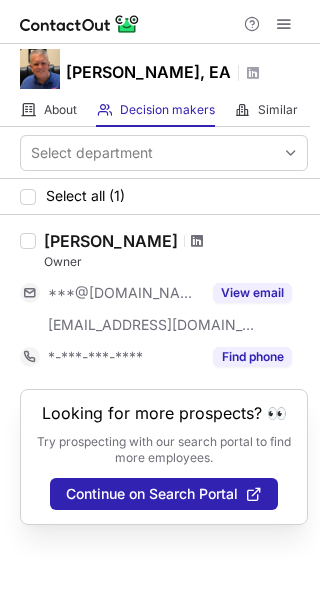 click at bounding box center [197, 241] 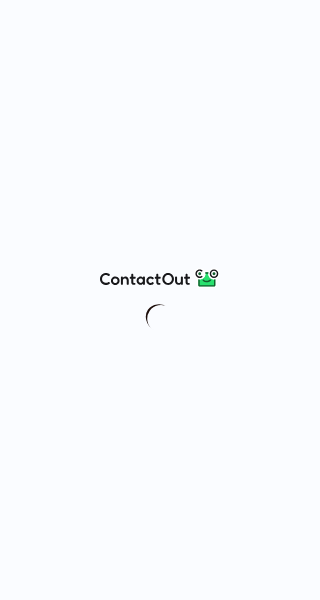 scroll, scrollTop: 0, scrollLeft: 0, axis: both 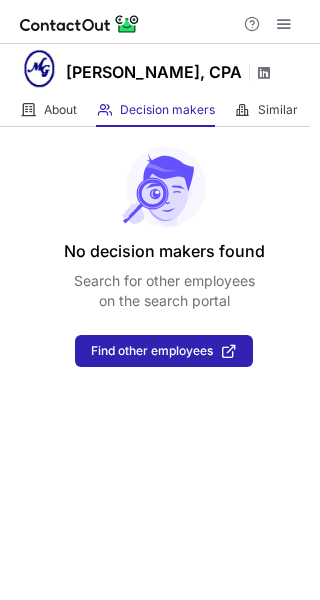 click at bounding box center [264, 73] 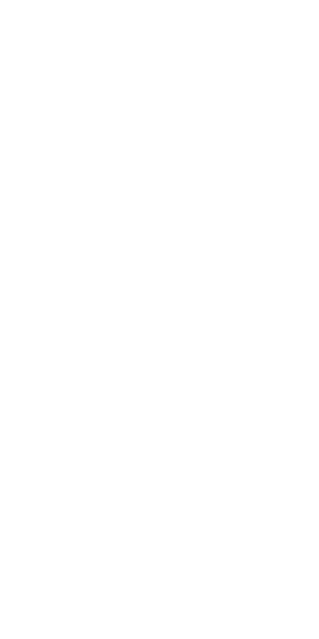 scroll, scrollTop: 0, scrollLeft: 0, axis: both 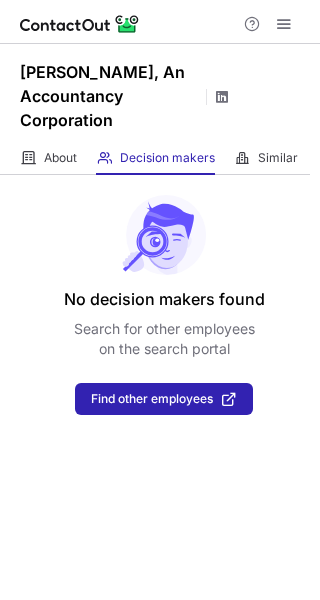 click at bounding box center (222, 97) 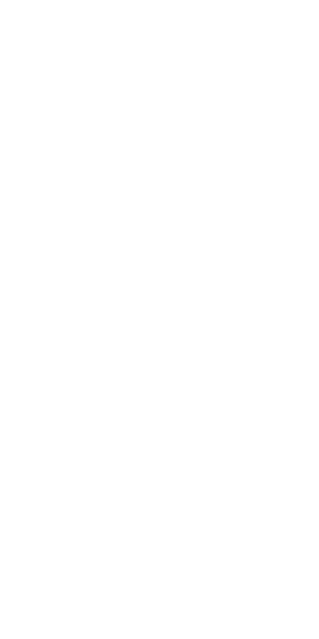 scroll, scrollTop: 0, scrollLeft: 0, axis: both 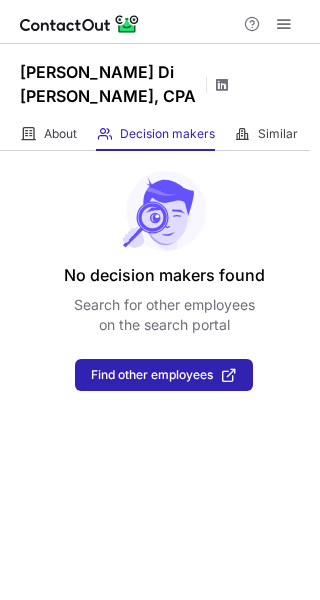 click at bounding box center (222, 85) 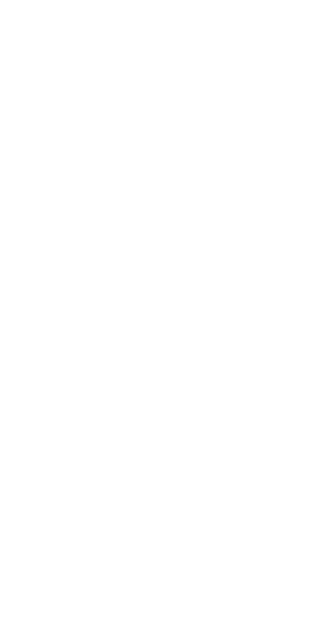 scroll, scrollTop: 0, scrollLeft: 0, axis: both 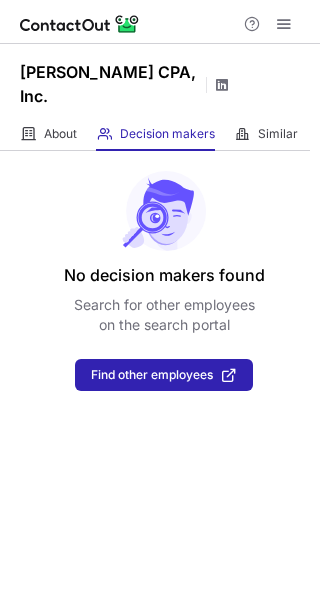 click at bounding box center (222, 85) 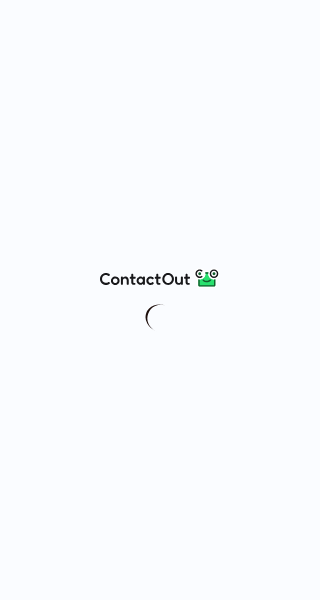 scroll, scrollTop: 0, scrollLeft: 0, axis: both 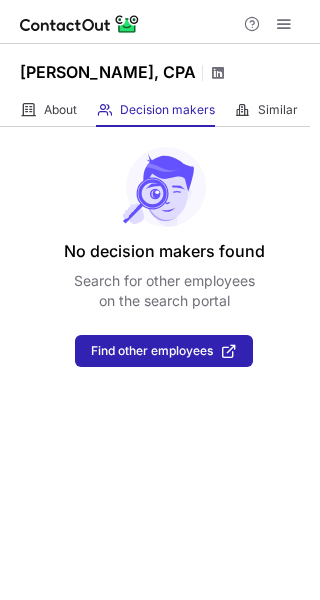click at bounding box center (218, 73) 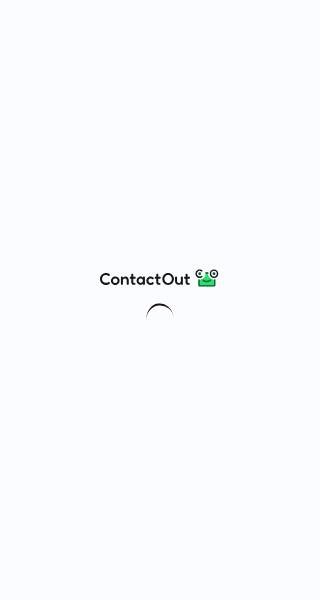 scroll, scrollTop: 0, scrollLeft: 0, axis: both 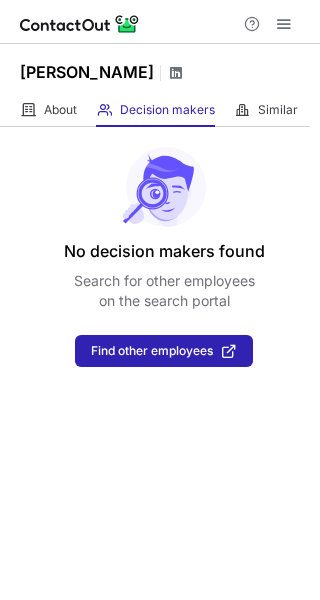 click at bounding box center [176, 73] 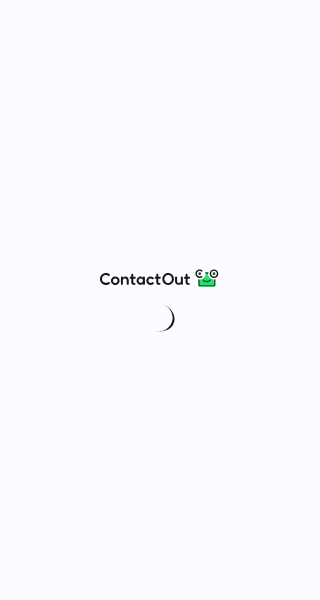 scroll, scrollTop: 0, scrollLeft: 0, axis: both 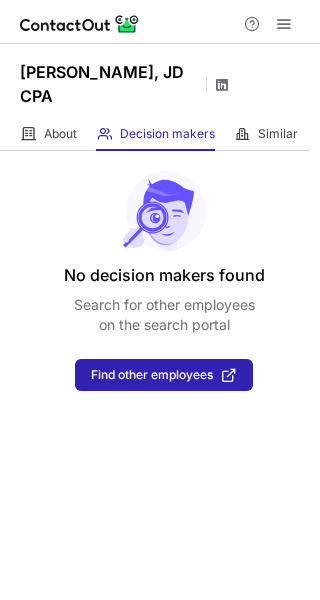 click at bounding box center [222, 85] 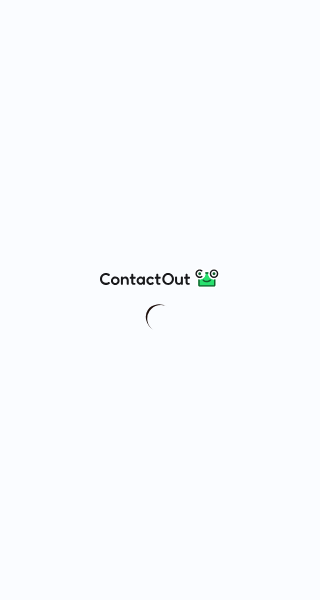 scroll, scrollTop: 0, scrollLeft: 0, axis: both 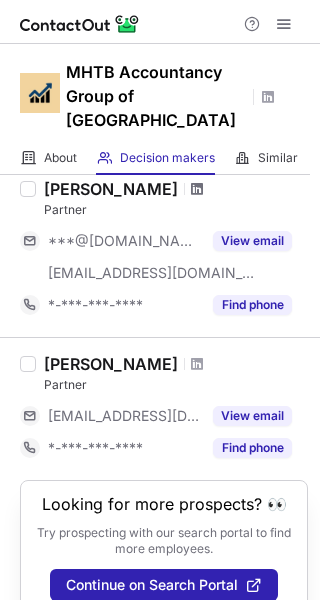 click at bounding box center (197, 189) 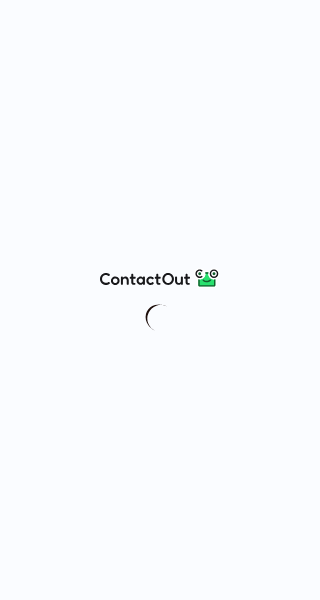 scroll, scrollTop: 0, scrollLeft: 0, axis: both 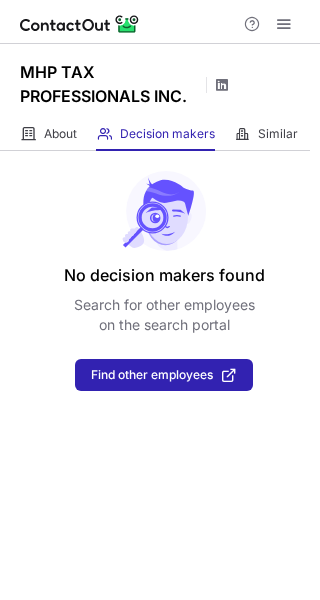 click at bounding box center (222, 85) 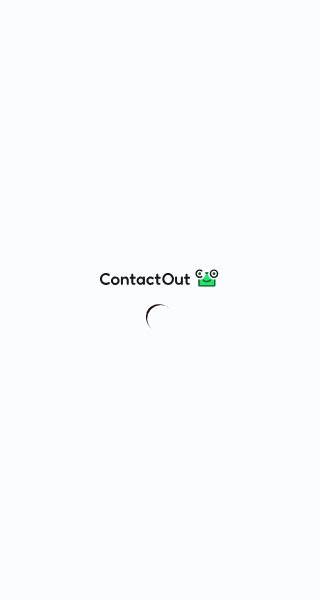 scroll, scrollTop: 0, scrollLeft: 0, axis: both 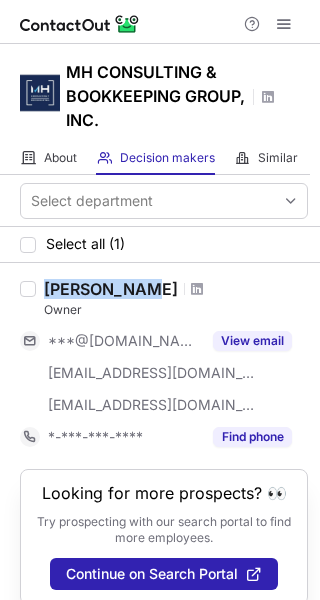 drag, startPoint x: 46, startPoint y: 291, endPoint x: 143, endPoint y: 288, distance: 97.04638 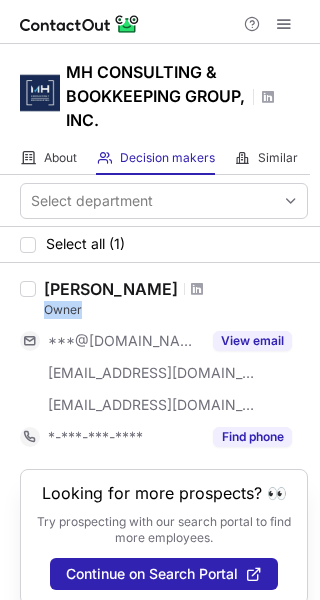 drag, startPoint x: 43, startPoint y: 313, endPoint x: 133, endPoint y: 308, distance: 90.13878 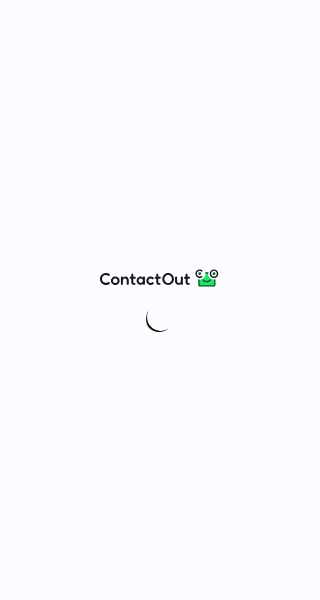 scroll, scrollTop: 0, scrollLeft: 0, axis: both 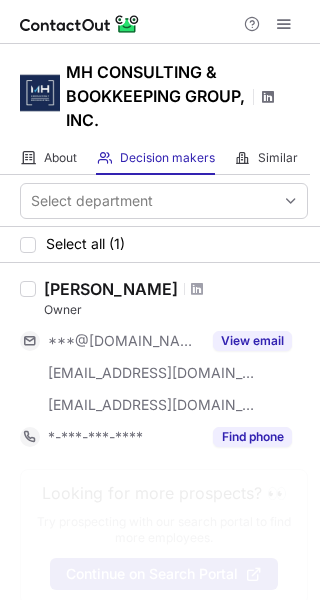 click at bounding box center [268, 97] 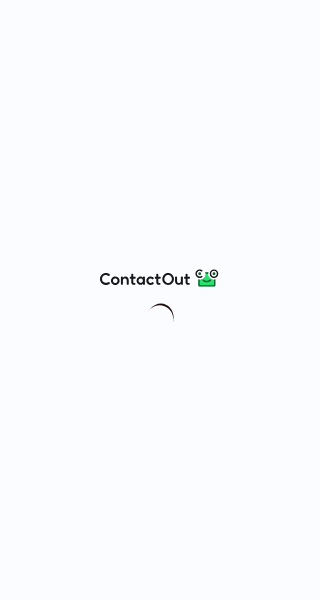 scroll, scrollTop: 0, scrollLeft: 0, axis: both 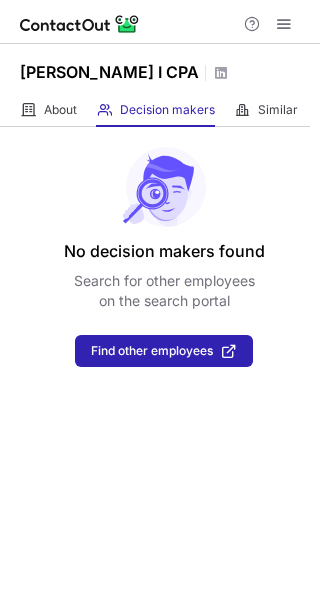 click on "[PERSON_NAME] I CPA" at bounding box center [160, 69] 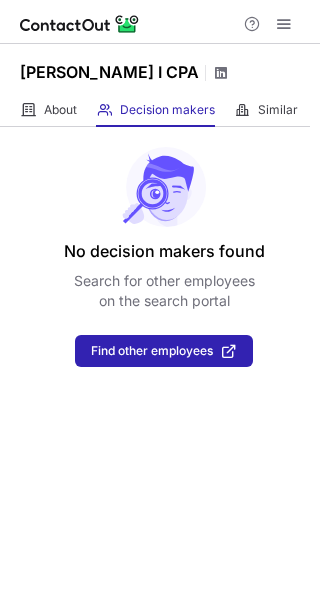 click at bounding box center [221, 73] 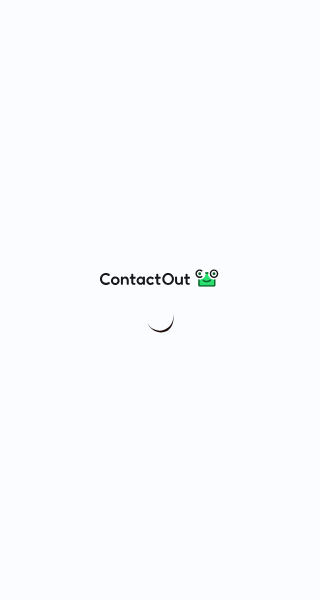 scroll, scrollTop: 0, scrollLeft: 0, axis: both 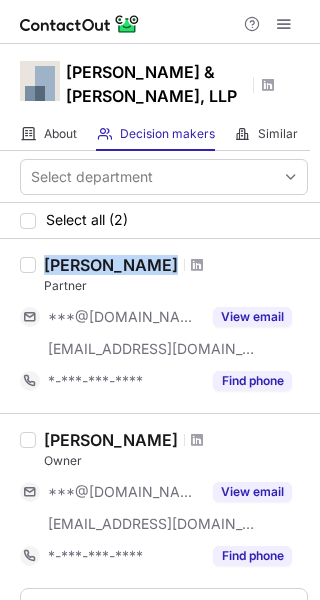 drag, startPoint x: 44, startPoint y: 240, endPoint x: 158, endPoint y: 239, distance: 114.00439 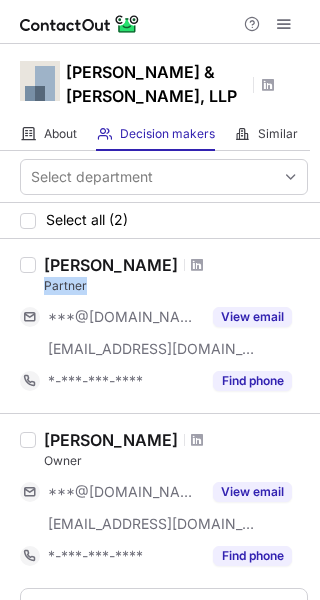 drag, startPoint x: 43, startPoint y: 261, endPoint x: 100, endPoint y: 259, distance: 57.035076 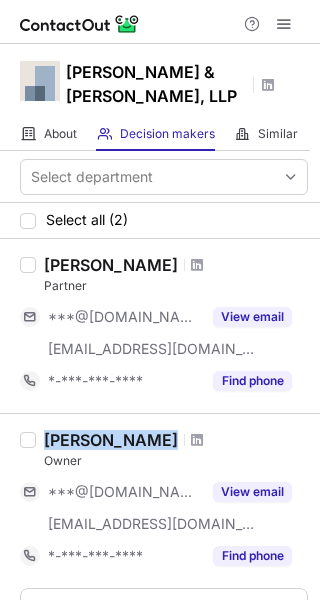 drag, startPoint x: 47, startPoint y: 419, endPoint x: 150, endPoint y: 409, distance: 103.4843 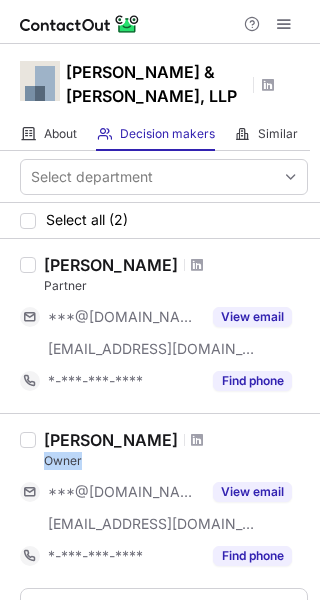 drag, startPoint x: 79, startPoint y: 433, endPoint x: 119, endPoint y: 431, distance: 40.04997 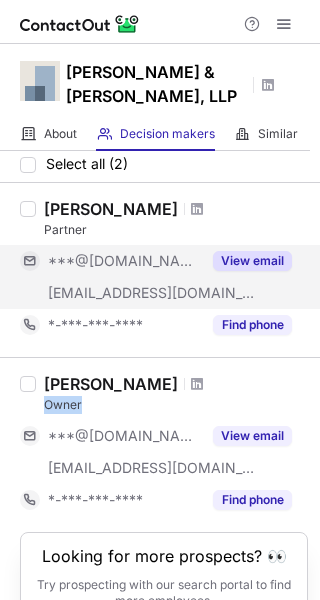 scroll, scrollTop: 0, scrollLeft: 0, axis: both 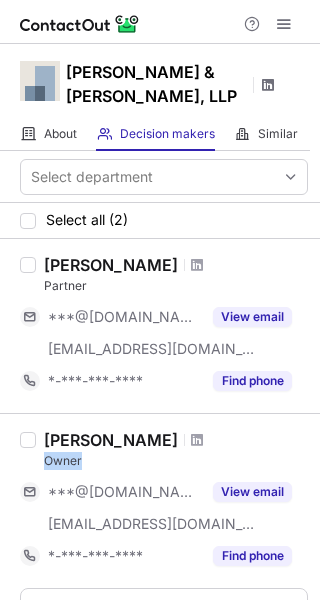 click at bounding box center [268, 85] 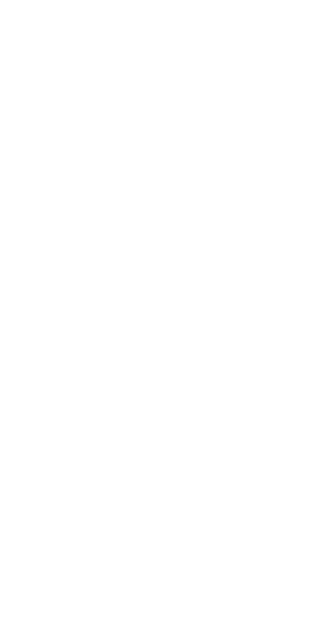 scroll, scrollTop: 0, scrollLeft: 0, axis: both 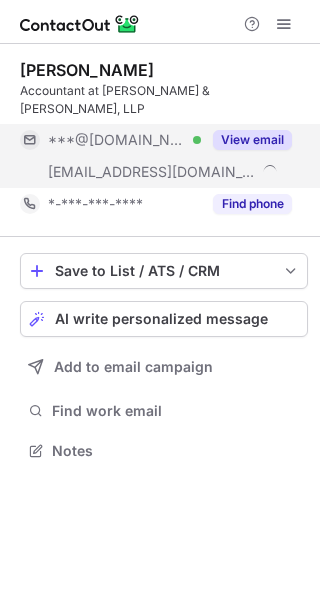 click on "View email" at bounding box center [252, 140] 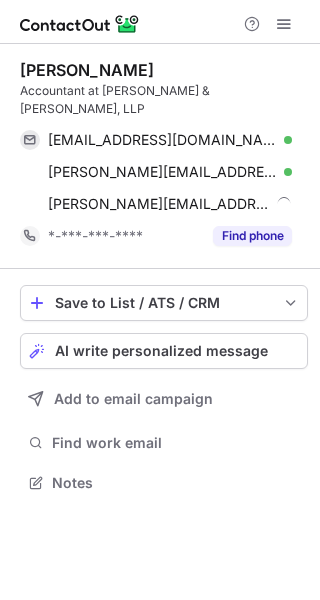 scroll, scrollTop: 10, scrollLeft: 10, axis: both 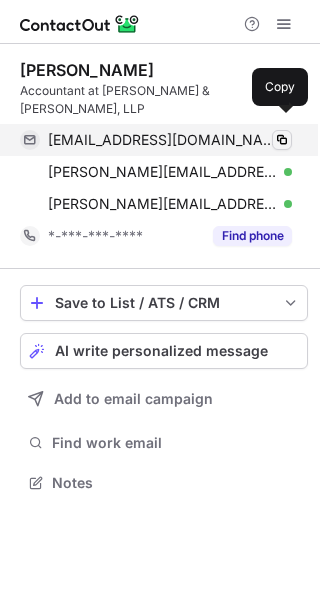 click at bounding box center [282, 140] 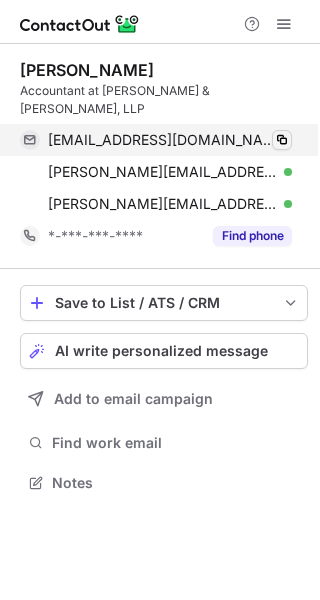 type 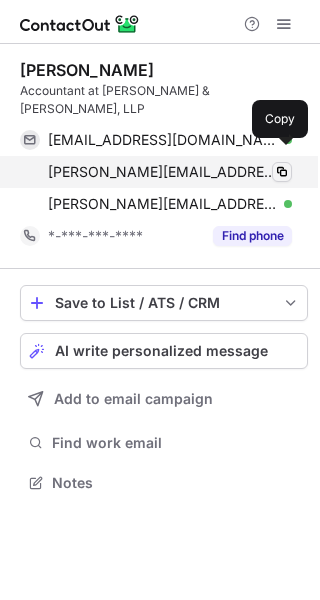 click at bounding box center [282, 172] 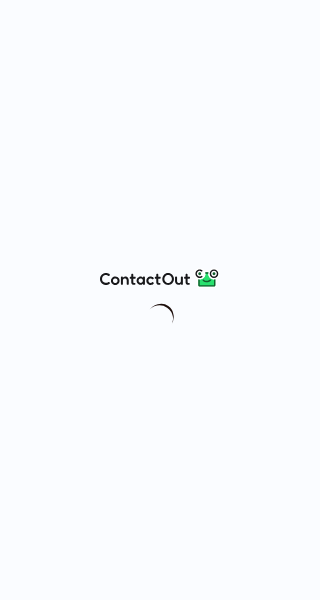 scroll, scrollTop: 0, scrollLeft: 0, axis: both 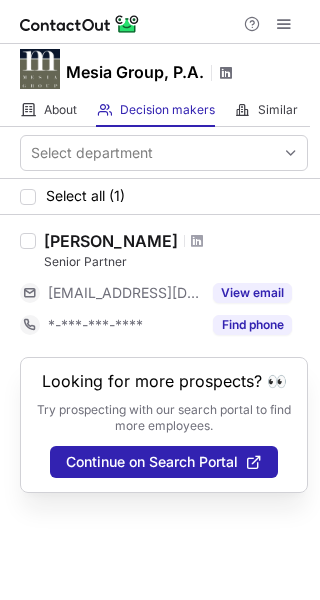 click at bounding box center (226, 73) 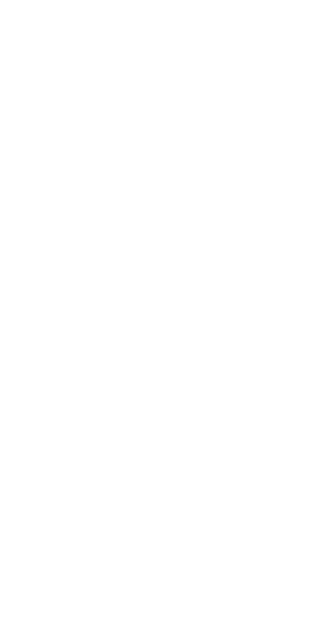 scroll, scrollTop: 0, scrollLeft: 0, axis: both 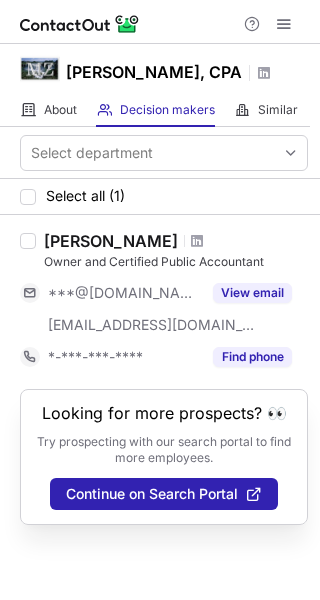 drag, startPoint x: 48, startPoint y: 243, endPoint x: 209, endPoint y: 237, distance: 161.11176 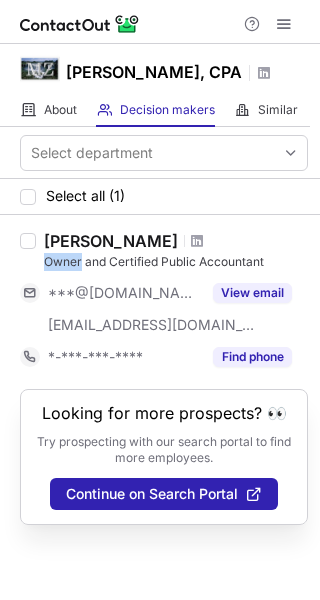 drag, startPoint x: 47, startPoint y: 261, endPoint x: 81, endPoint y: 265, distance: 34.234486 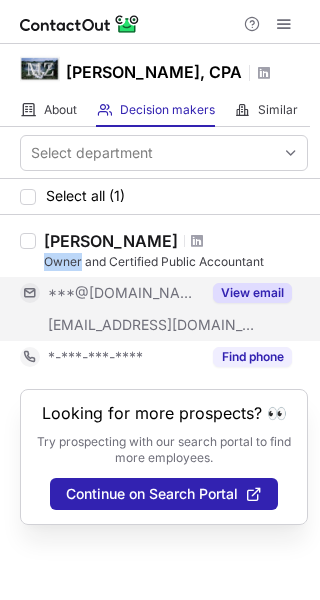 copy on "Owner" 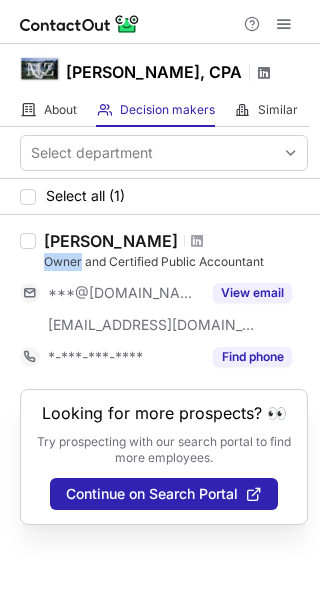 click at bounding box center [264, 73] 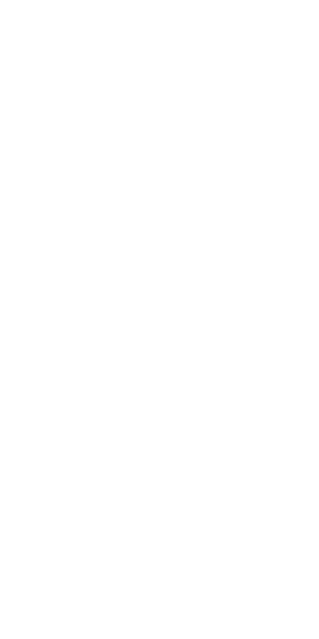 scroll, scrollTop: 0, scrollLeft: 0, axis: both 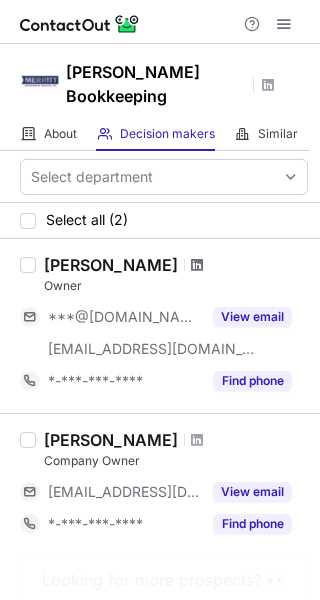 click at bounding box center [197, 265] 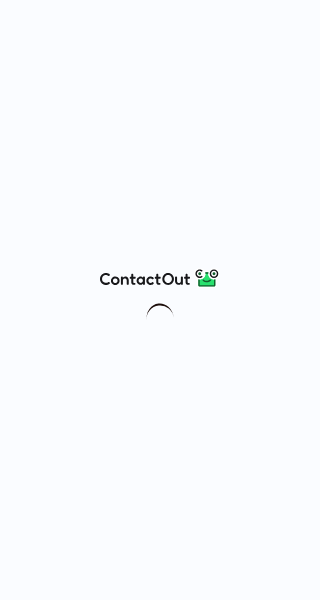 scroll, scrollTop: 0, scrollLeft: 0, axis: both 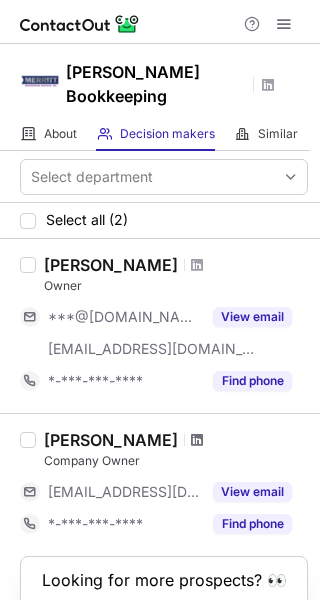 click at bounding box center [197, 440] 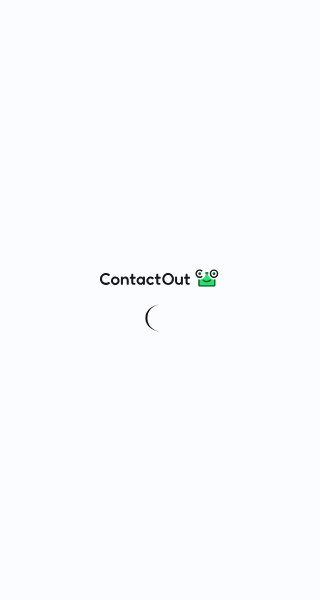 scroll, scrollTop: 0, scrollLeft: 0, axis: both 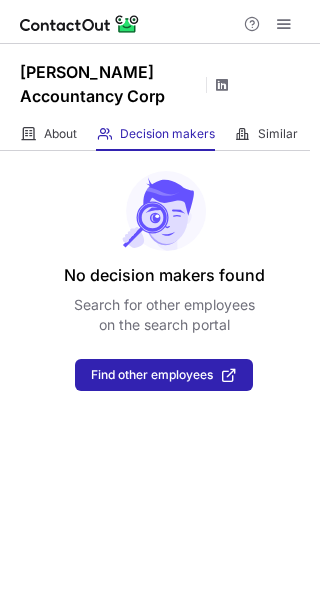 click at bounding box center (222, 85) 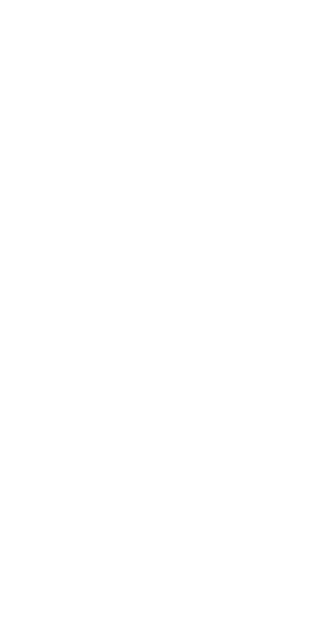 scroll, scrollTop: 0, scrollLeft: 0, axis: both 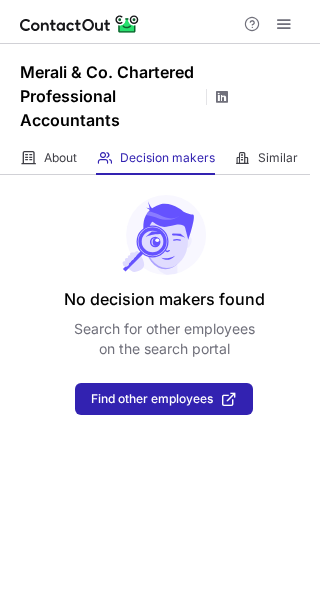 click at bounding box center [222, 97] 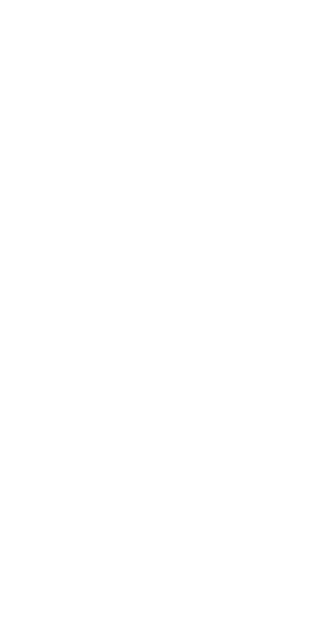 scroll, scrollTop: 0, scrollLeft: 0, axis: both 